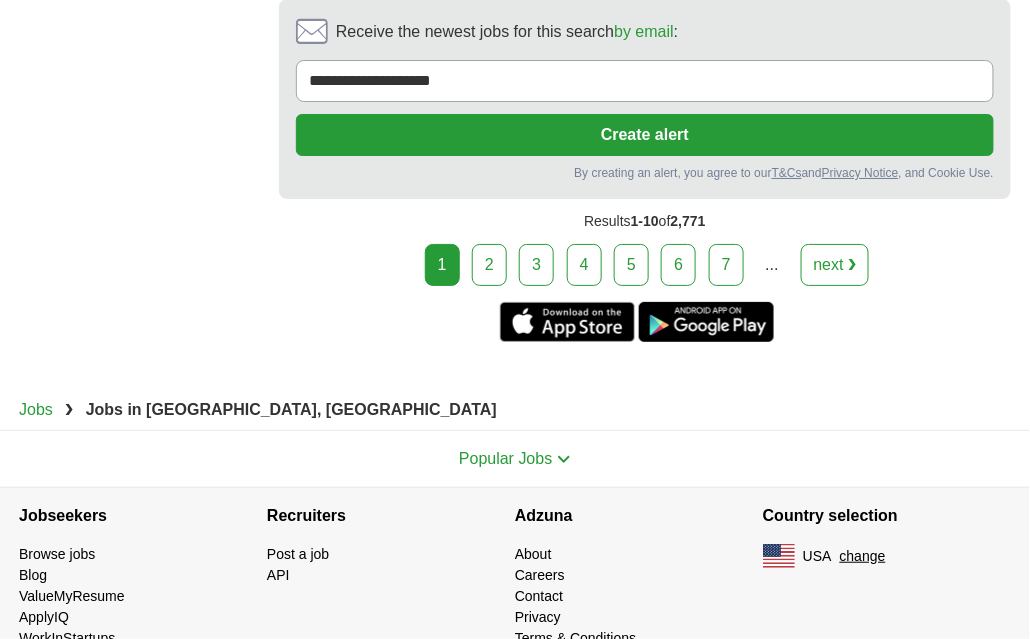 scroll, scrollTop: 3423, scrollLeft: 0, axis: vertical 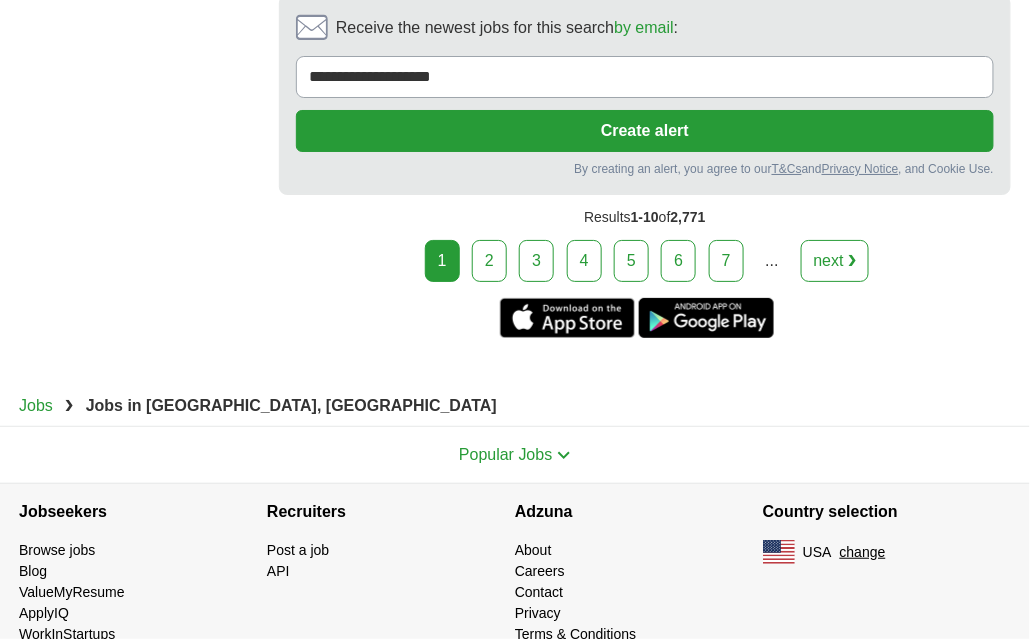 click on "2" at bounding box center [489, 261] 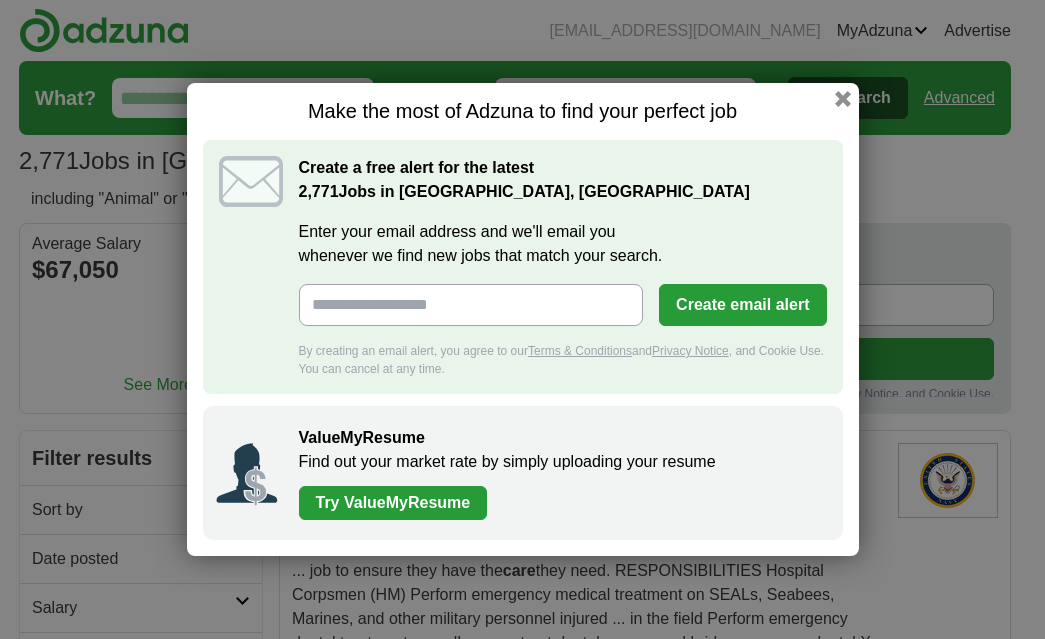scroll, scrollTop: 0, scrollLeft: 0, axis: both 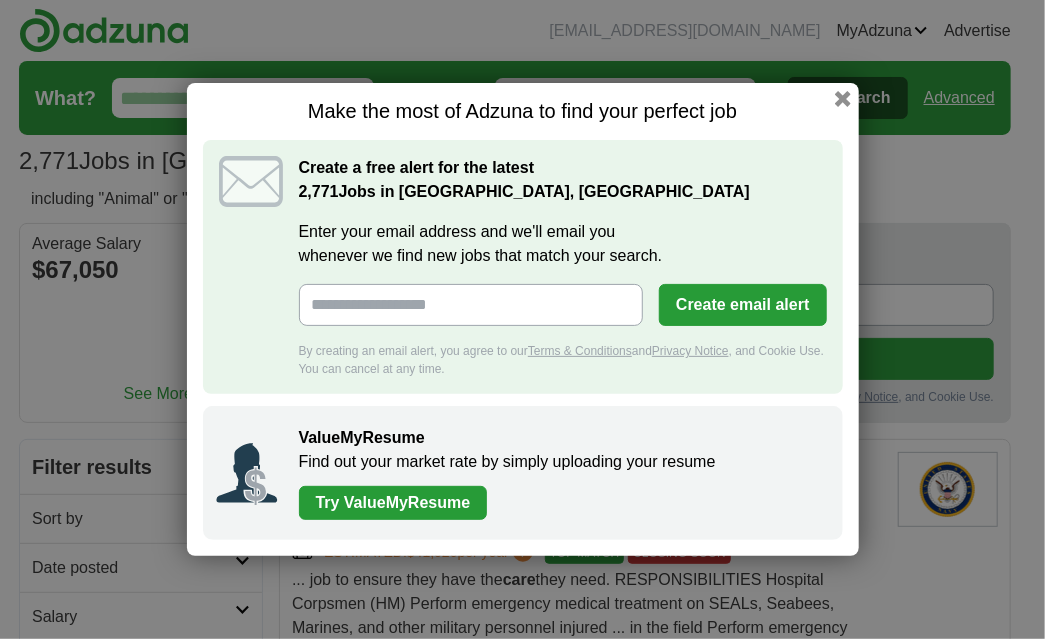 click on "Try ValueMyResume" at bounding box center [393, 503] 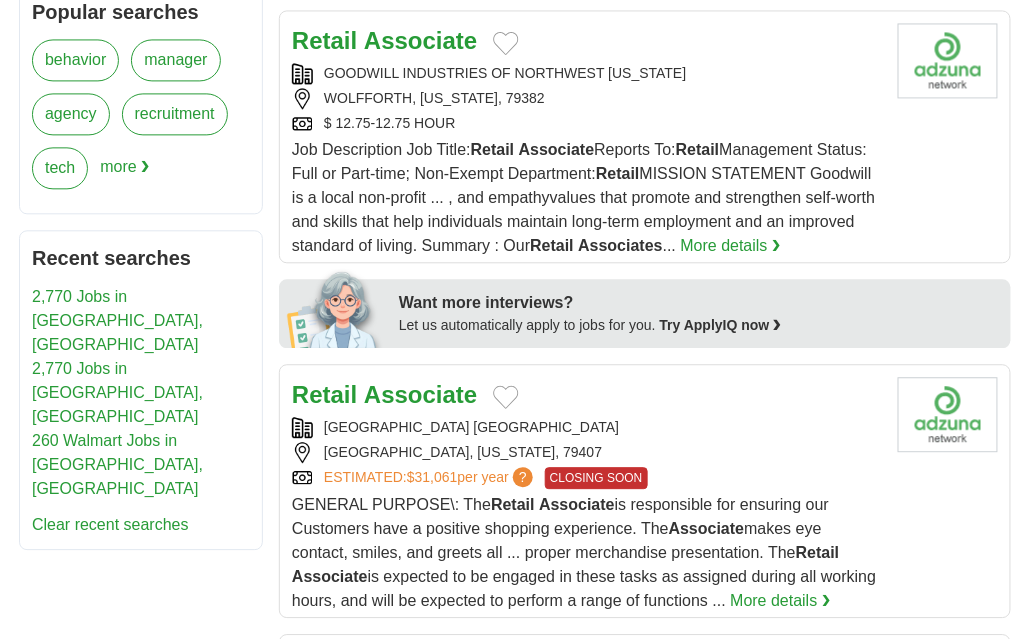 scroll, scrollTop: 1000, scrollLeft: 0, axis: vertical 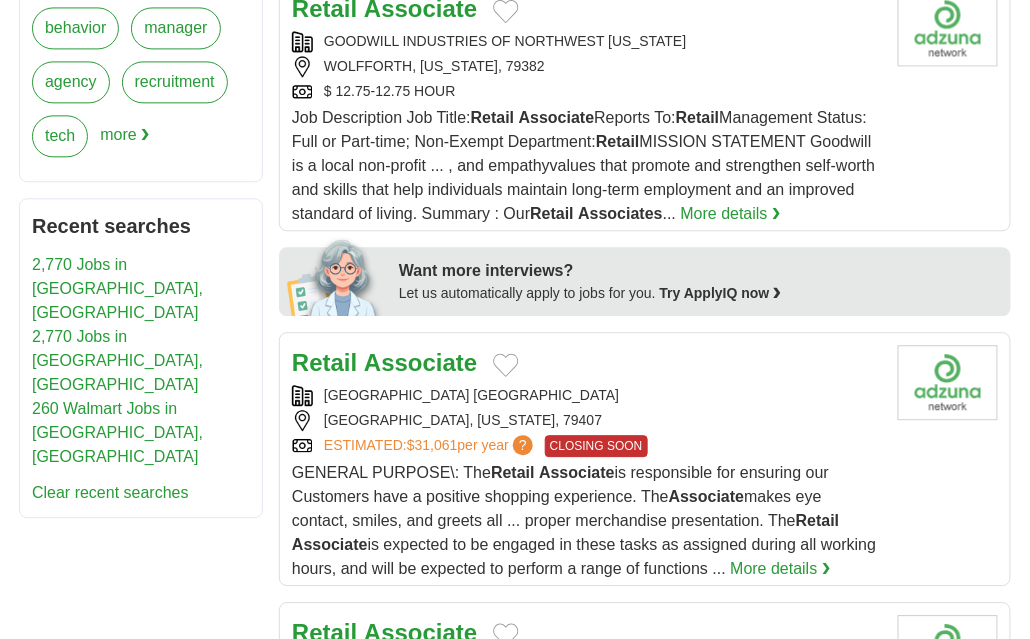 click on "More details ❯" at bounding box center [731, 214] 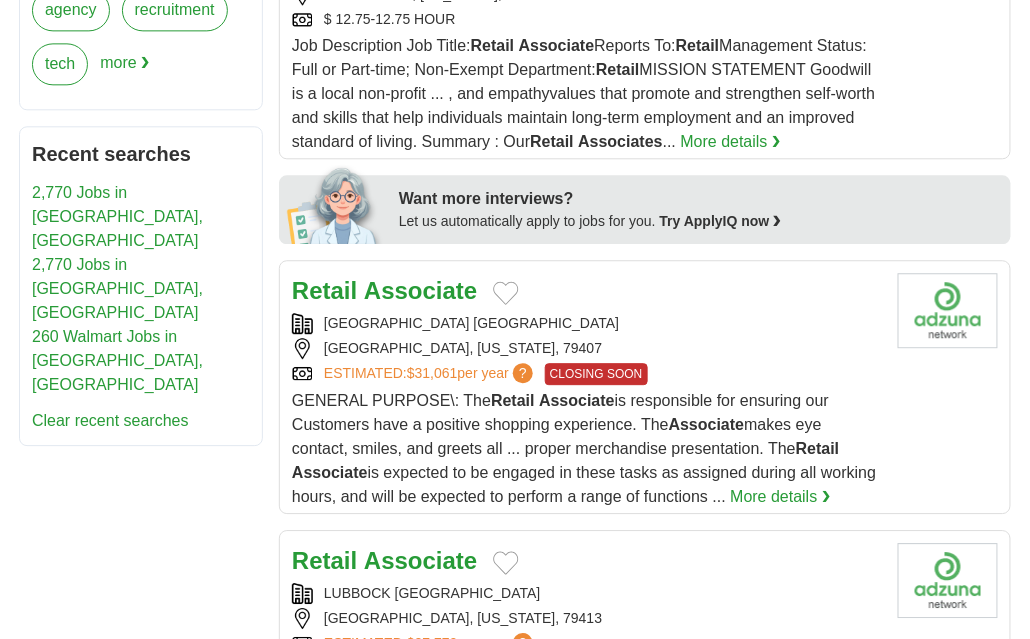 scroll, scrollTop: 1099, scrollLeft: 0, axis: vertical 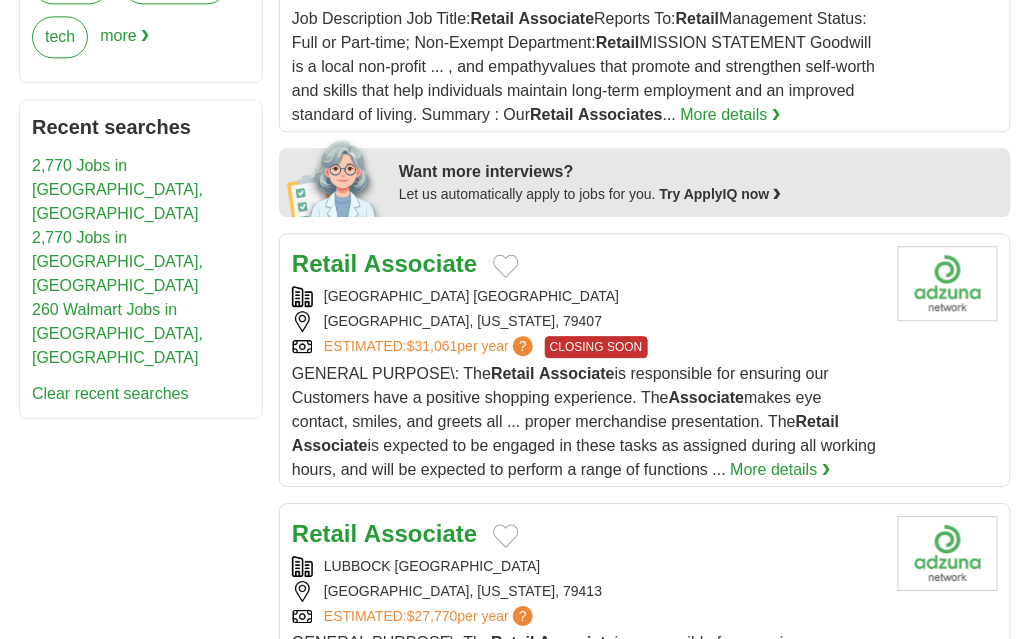 click on "$31,061" at bounding box center (432, 346) 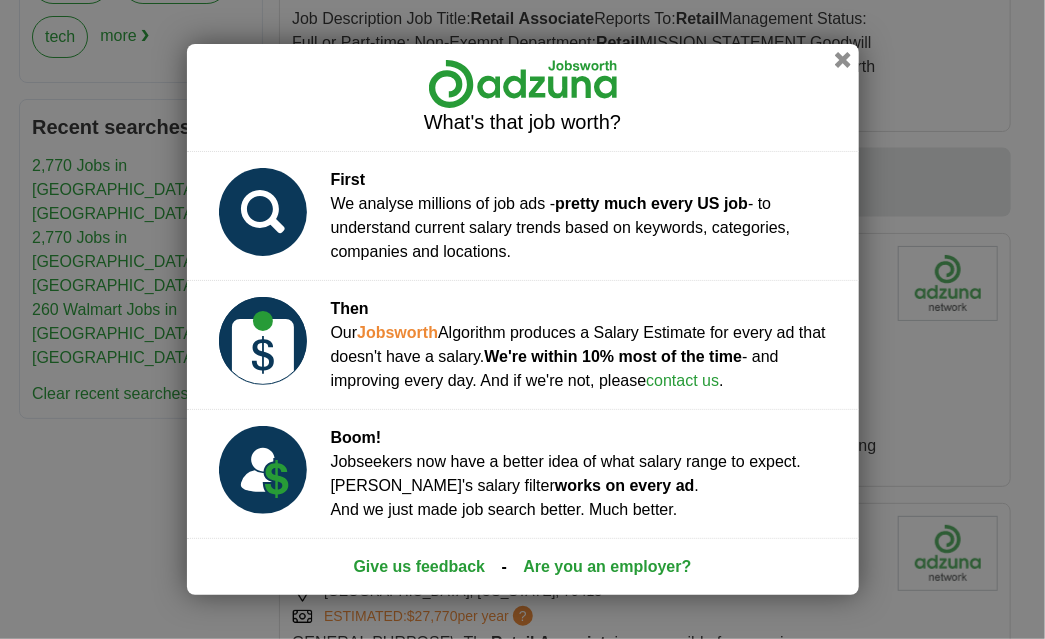 click at bounding box center (843, 60) 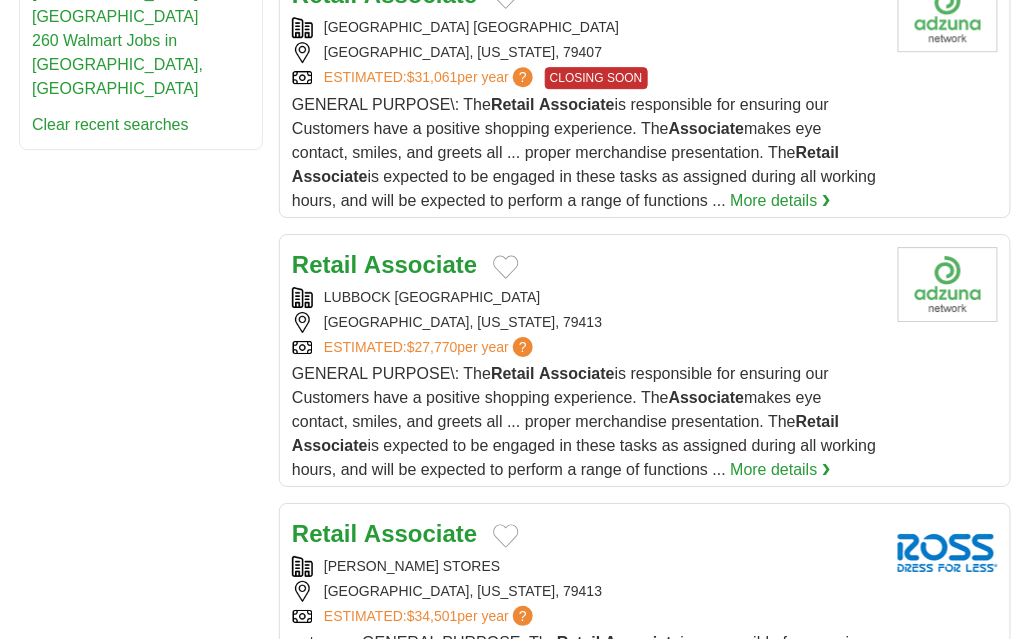 scroll, scrollTop: 1400, scrollLeft: 0, axis: vertical 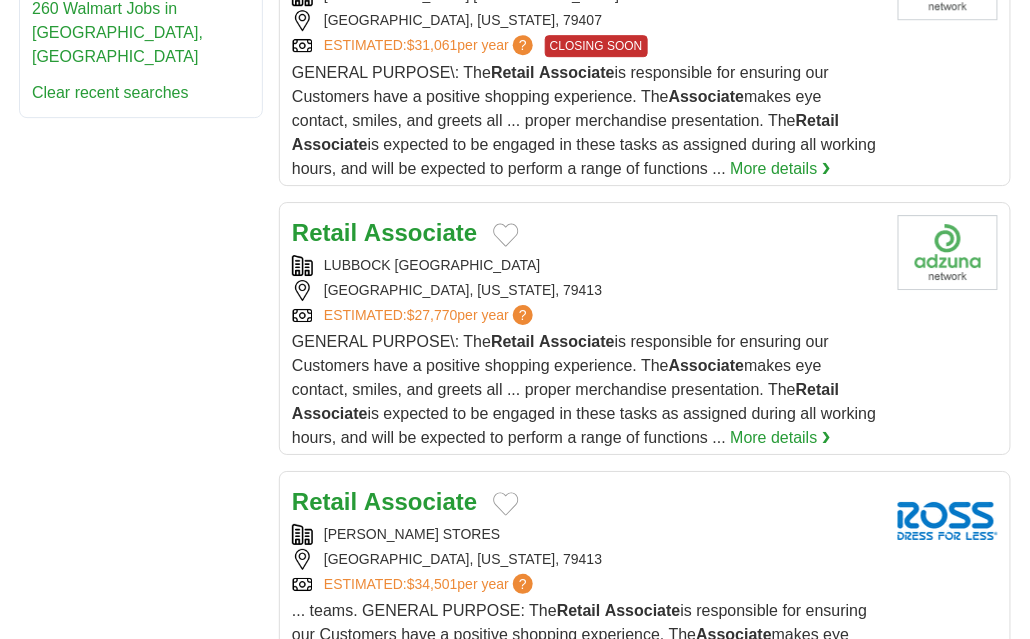 click on "More details ❯" at bounding box center [780, 438] 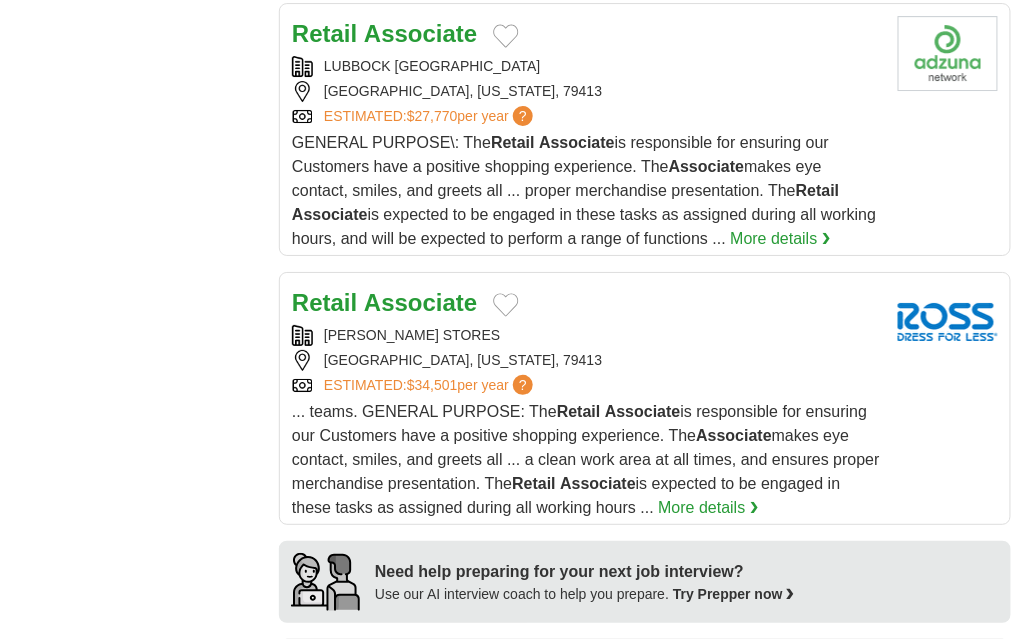 scroll, scrollTop: 1700, scrollLeft: 0, axis: vertical 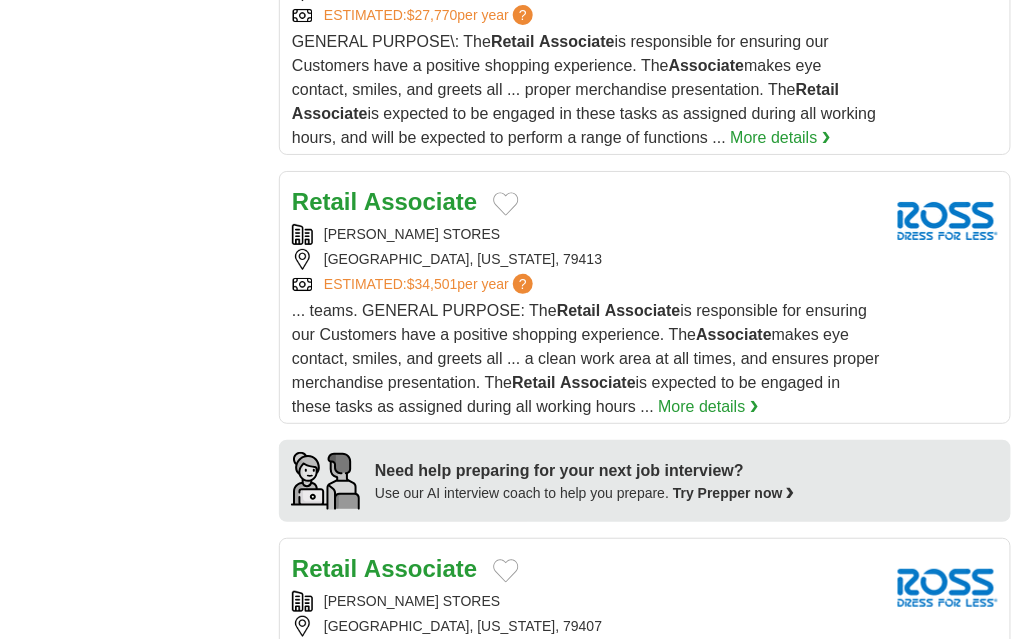 click on "More details ❯" at bounding box center [708, 407] 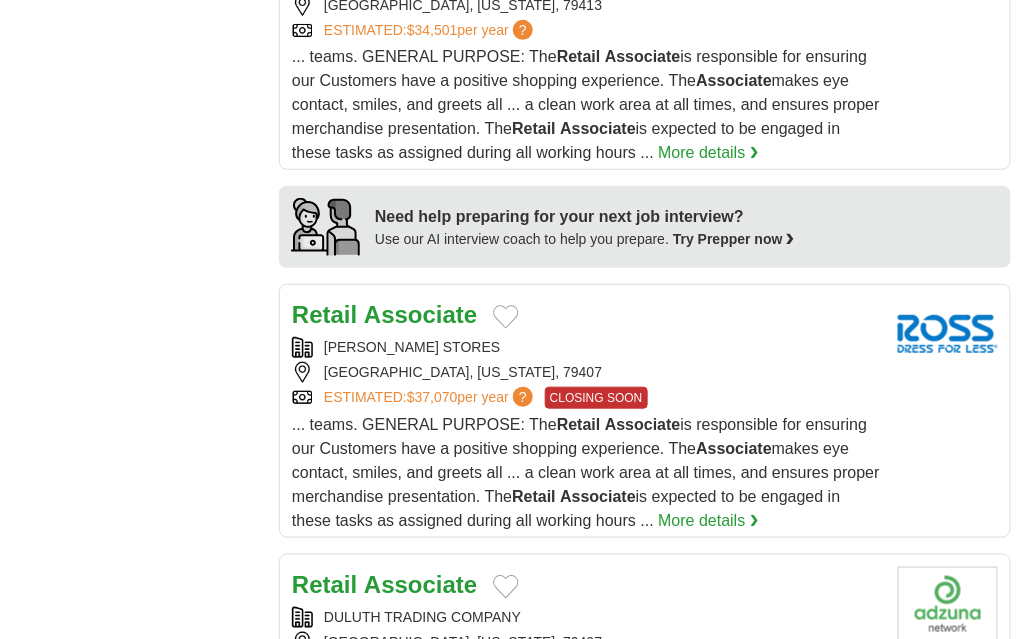 scroll, scrollTop: 1999, scrollLeft: 0, axis: vertical 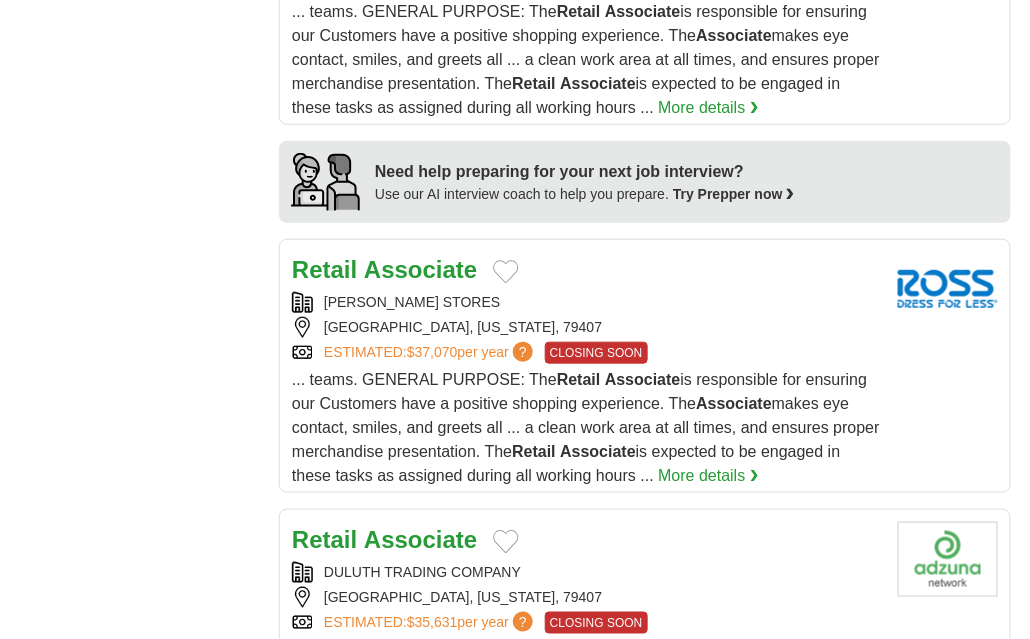 click on "More details ❯" at bounding box center (708, 476) 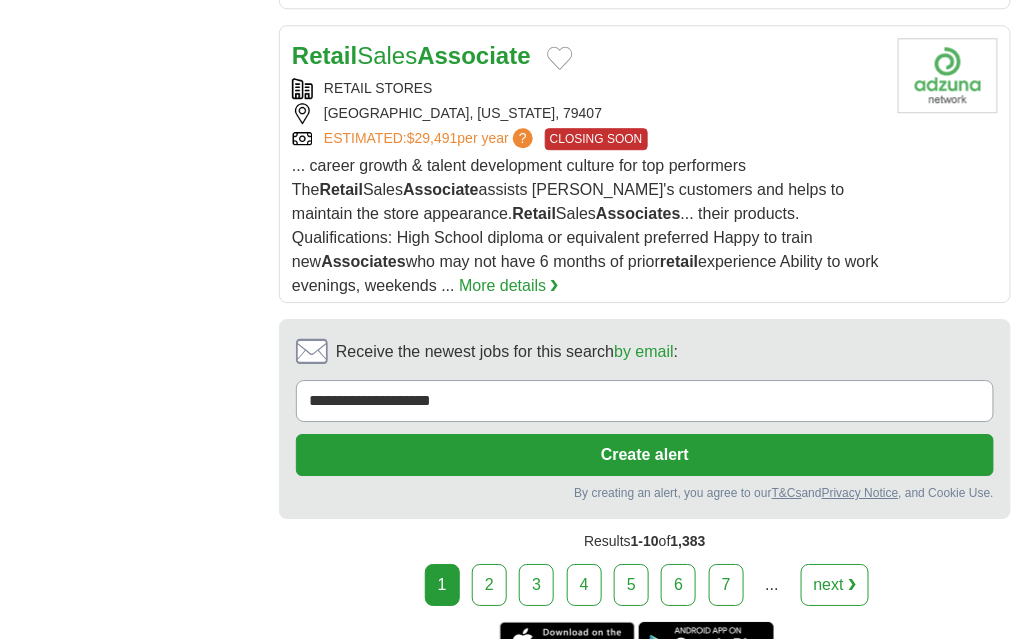 scroll, scrollTop: 3000, scrollLeft: 0, axis: vertical 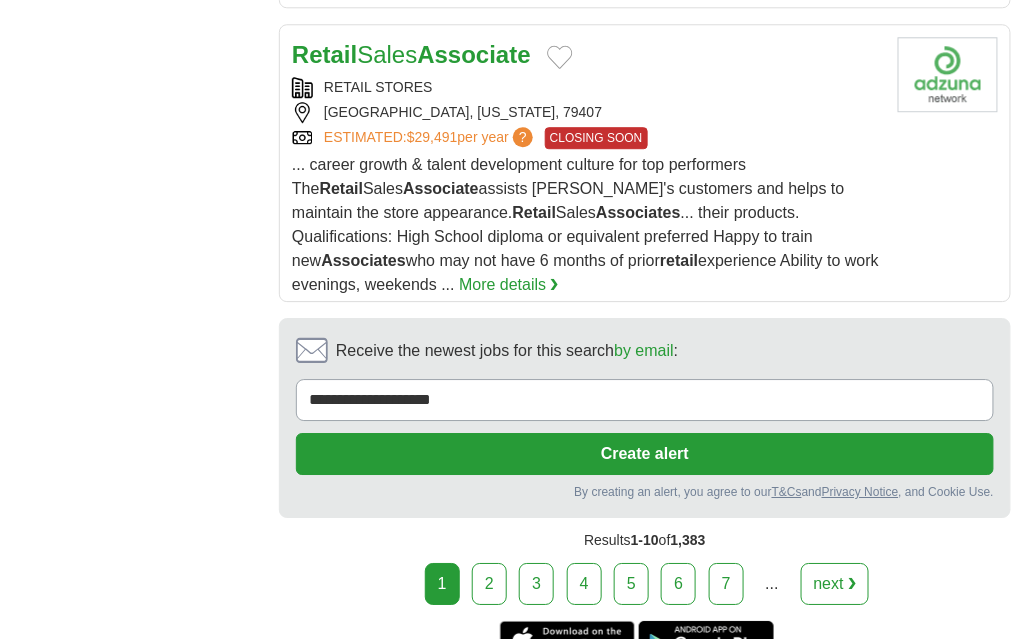 click on "2" at bounding box center [489, 584] 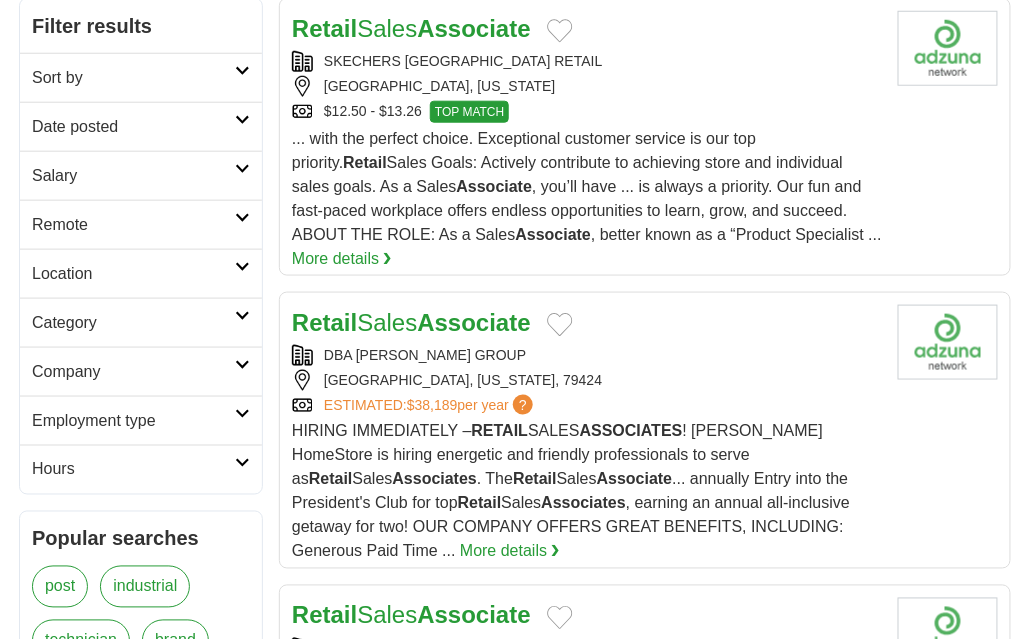 scroll, scrollTop: 500, scrollLeft: 0, axis: vertical 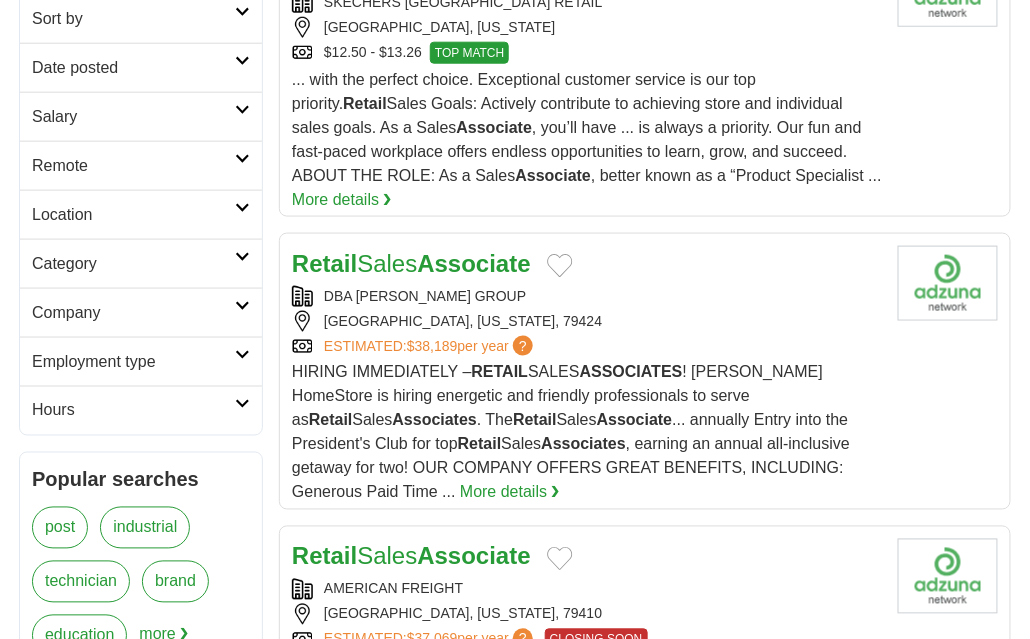 click on "More details ❯" at bounding box center (510, 493) 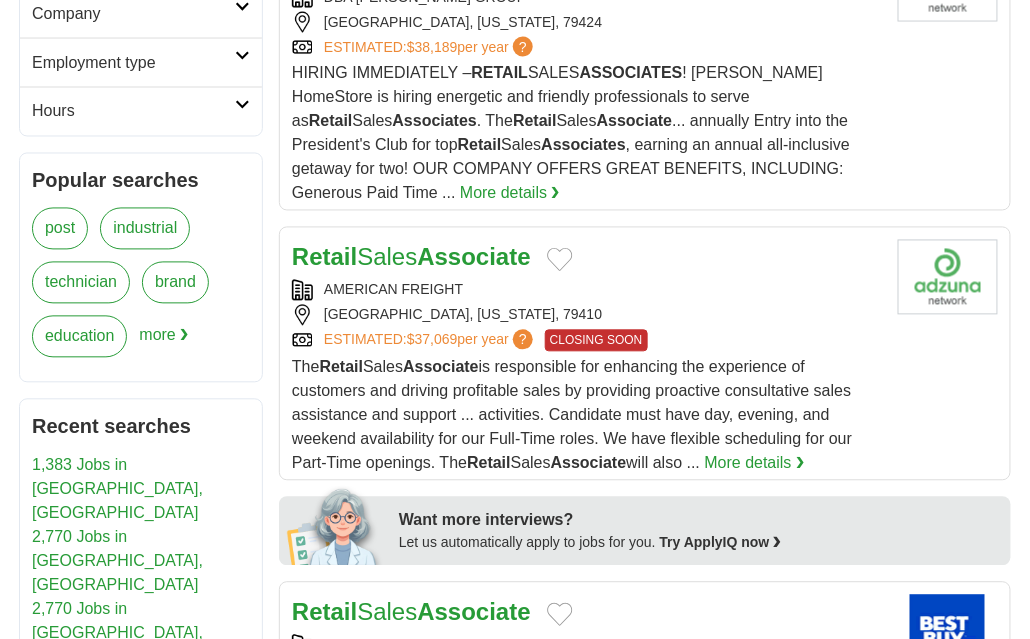 scroll, scrollTop: 900, scrollLeft: 0, axis: vertical 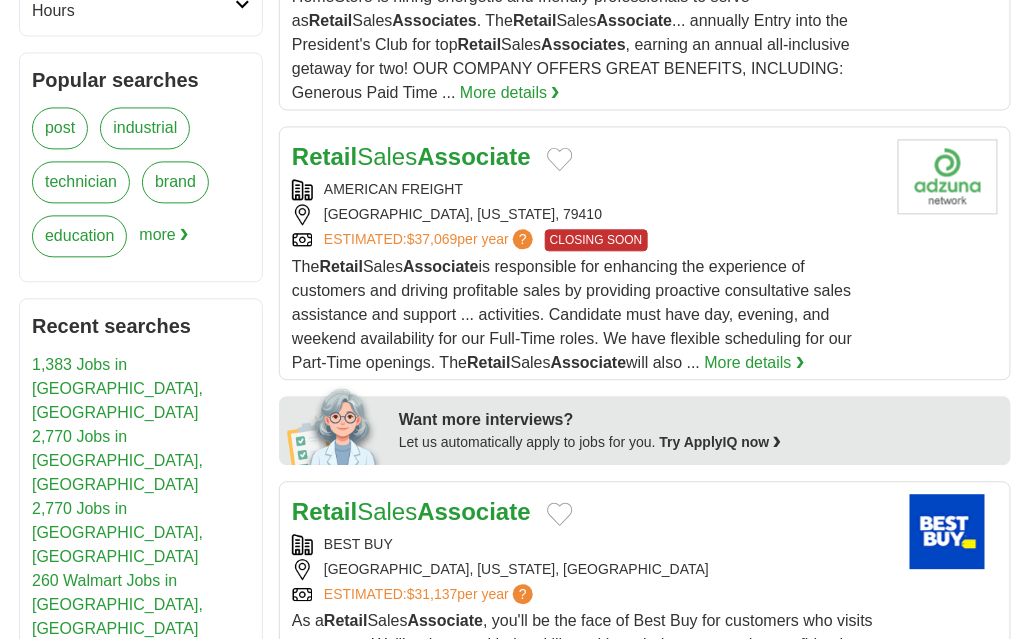 click on "More details ❯" at bounding box center [755, 363] 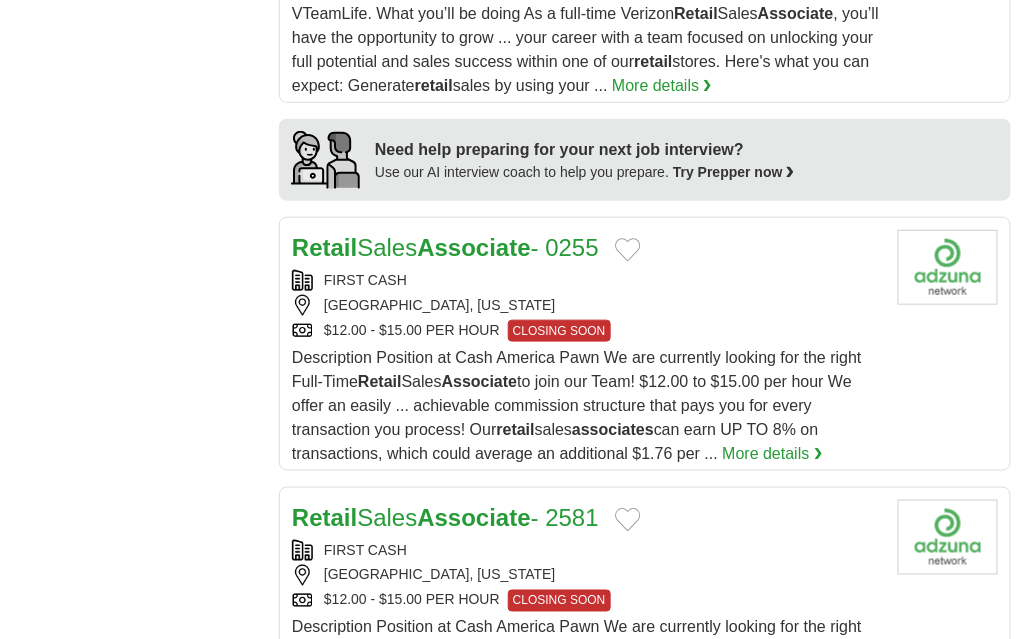 scroll, scrollTop: 2100, scrollLeft: 0, axis: vertical 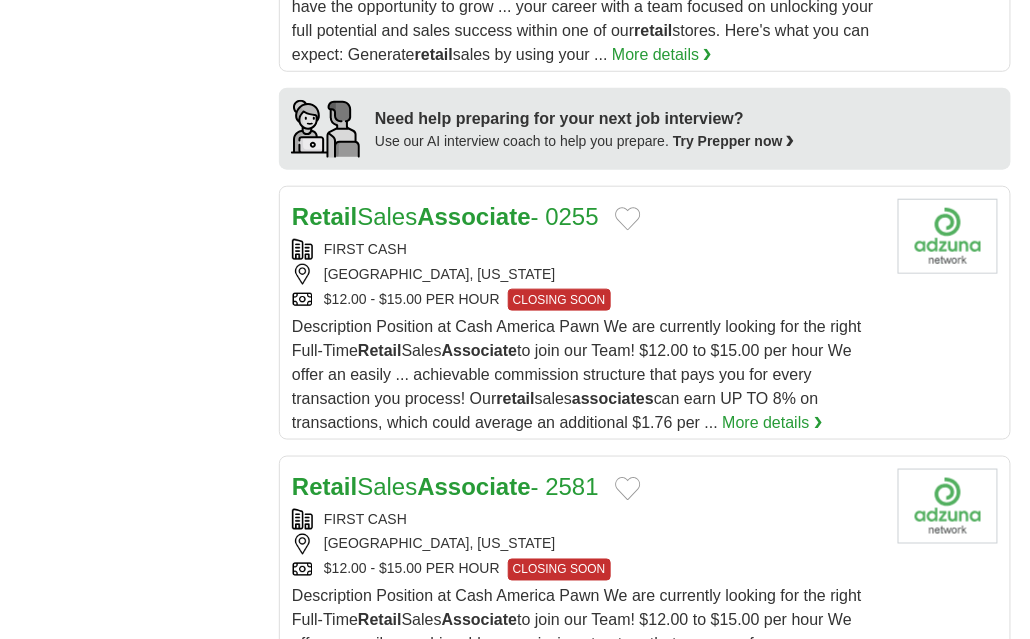 click on "[GEOGRAPHIC_DATA], [US_STATE]" at bounding box center [587, 274] 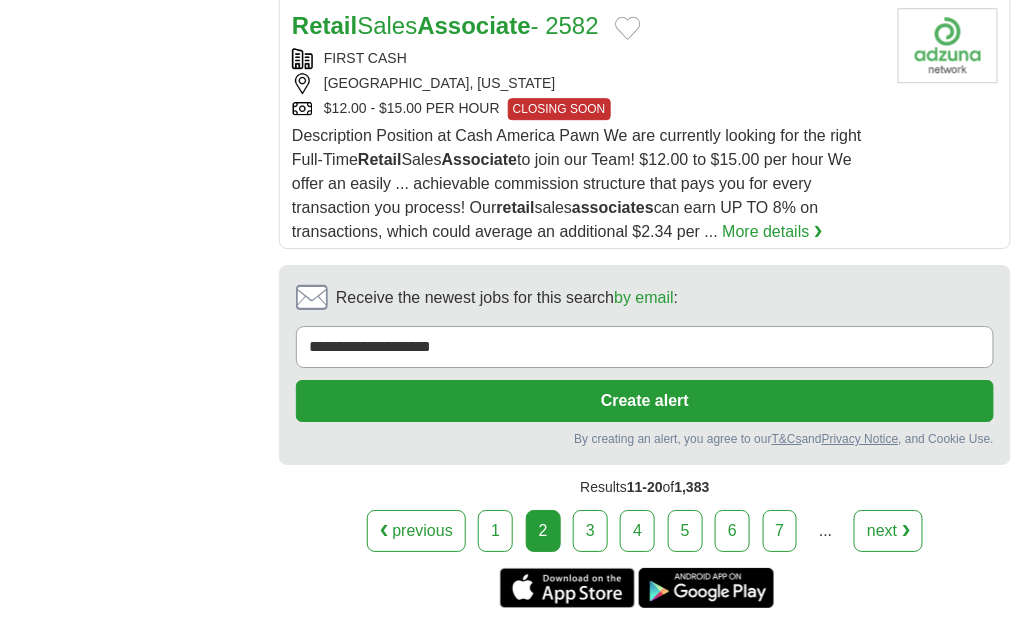 scroll, scrollTop: 3199, scrollLeft: 0, axis: vertical 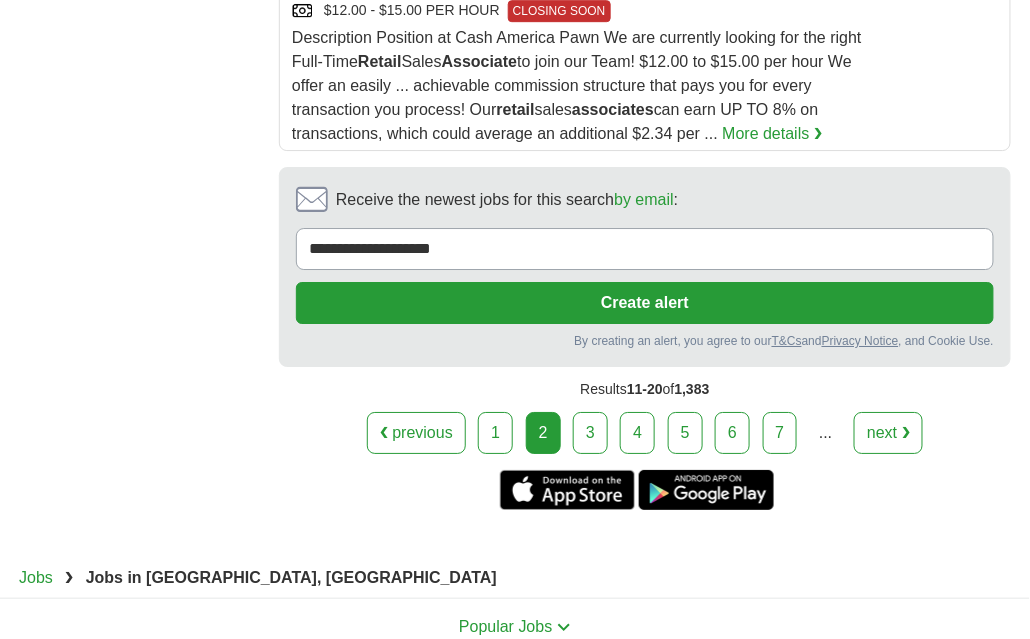 click on "3" at bounding box center [590, 433] 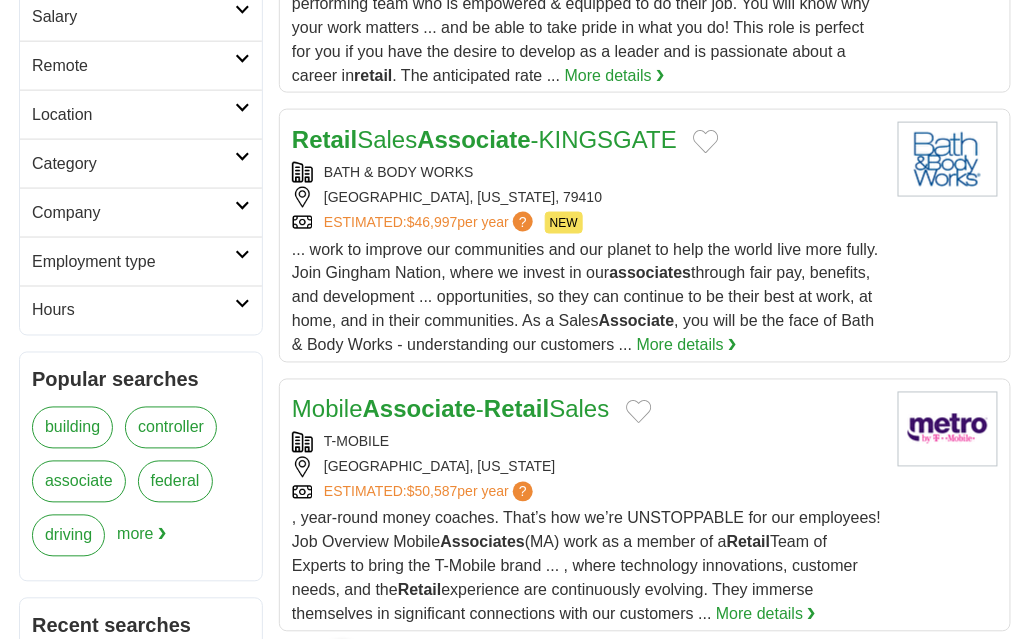 scroll, scrollTop: 500, scrollLeft: 0, axis: vertical 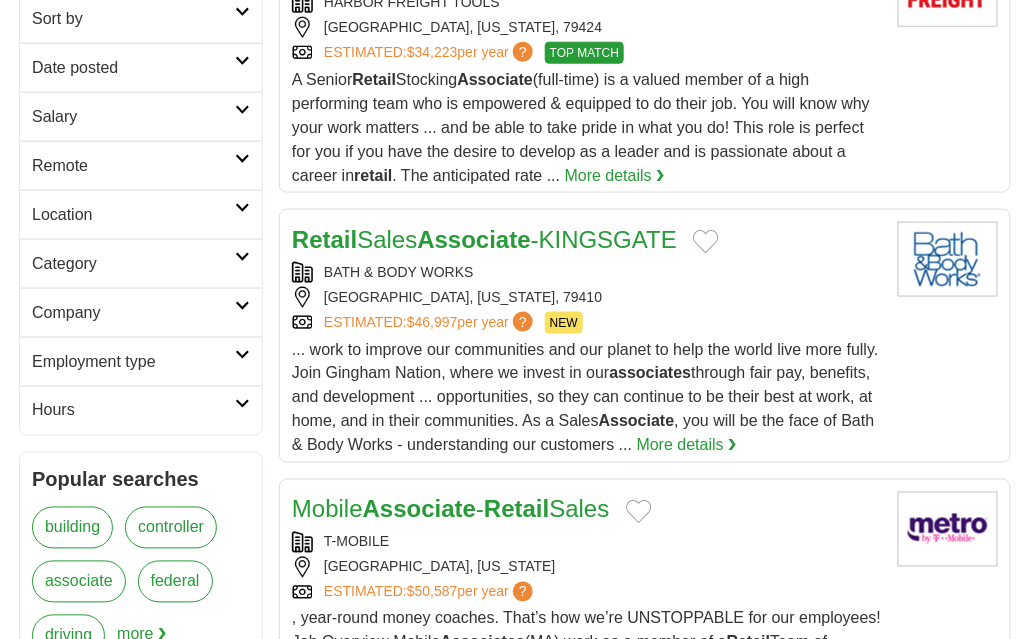 click on "Associate" at bounding box center (473, 239) 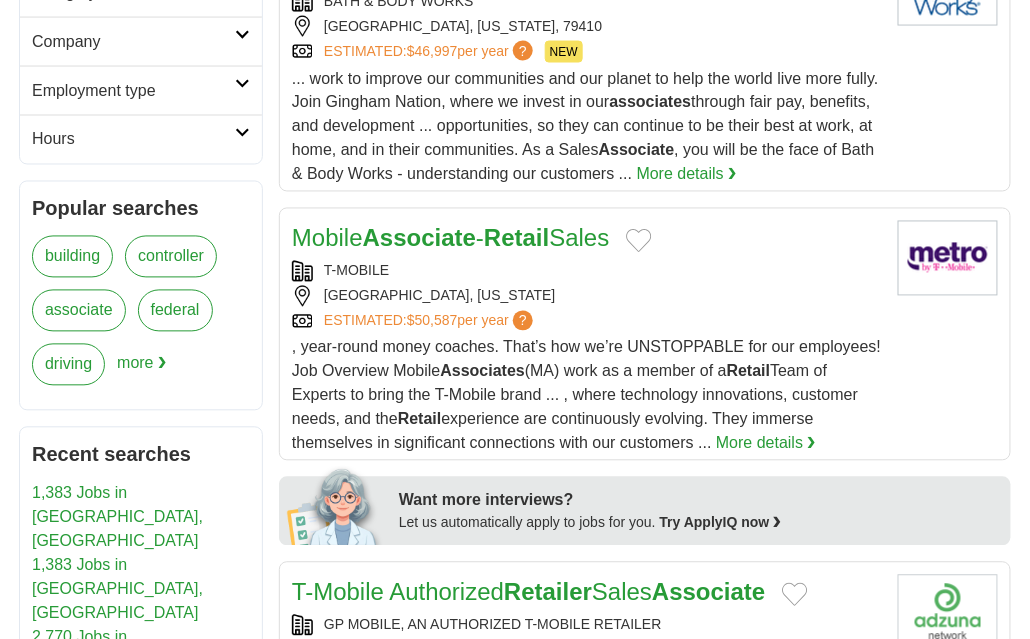 scroll, scrollTop: 799, scrollLeft: 0, axis: vertical 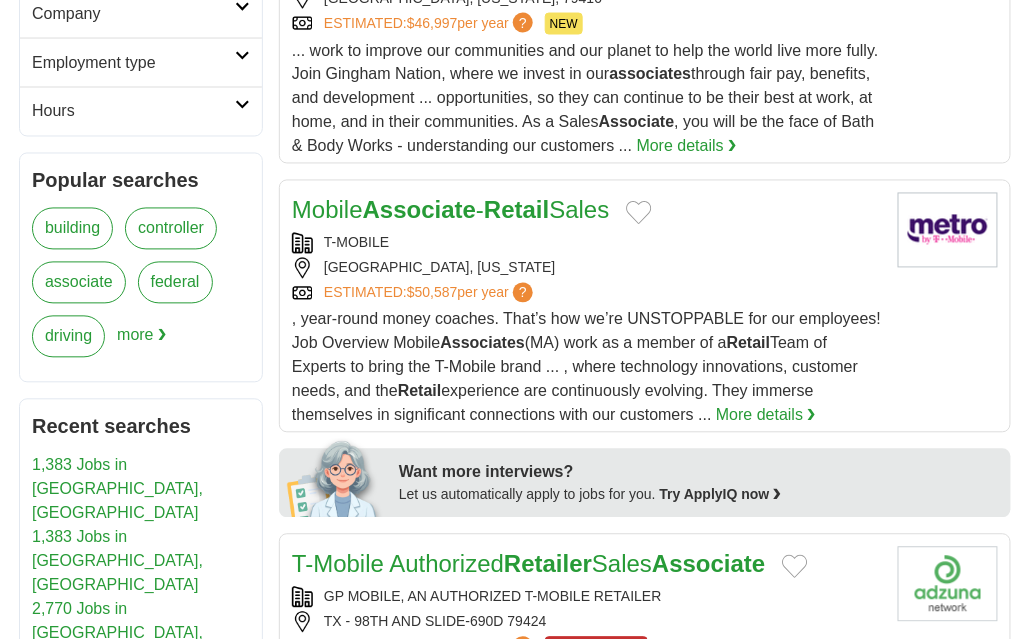 click on "More details ❯" at bounding box center [766, 416] 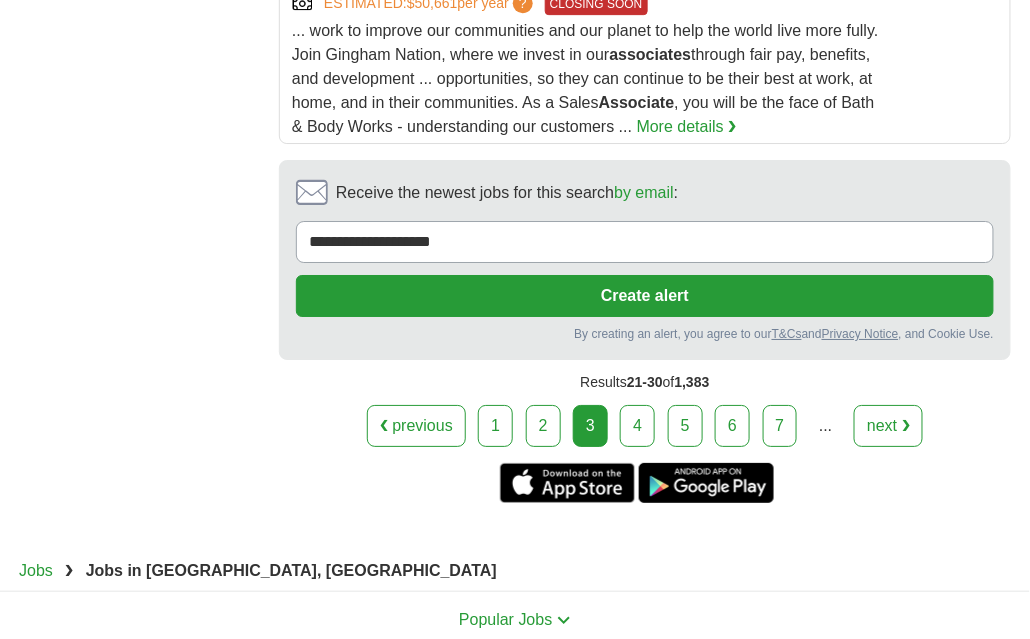 scroll, scrollTop: 3300, scrollLeft: 0, axis: vertical 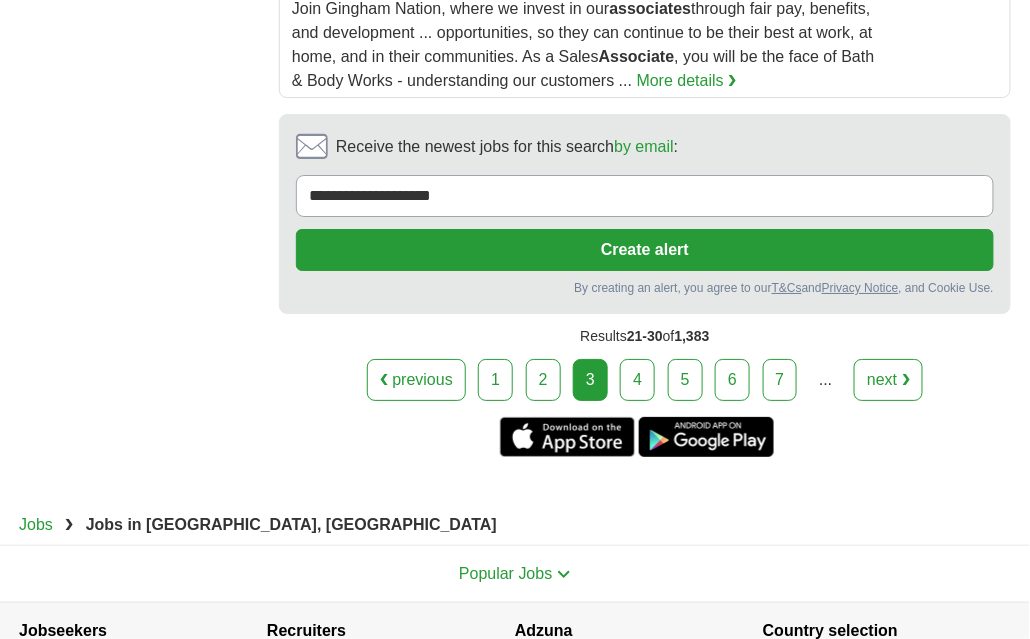 click on "4" at bounding box center [637, 380] 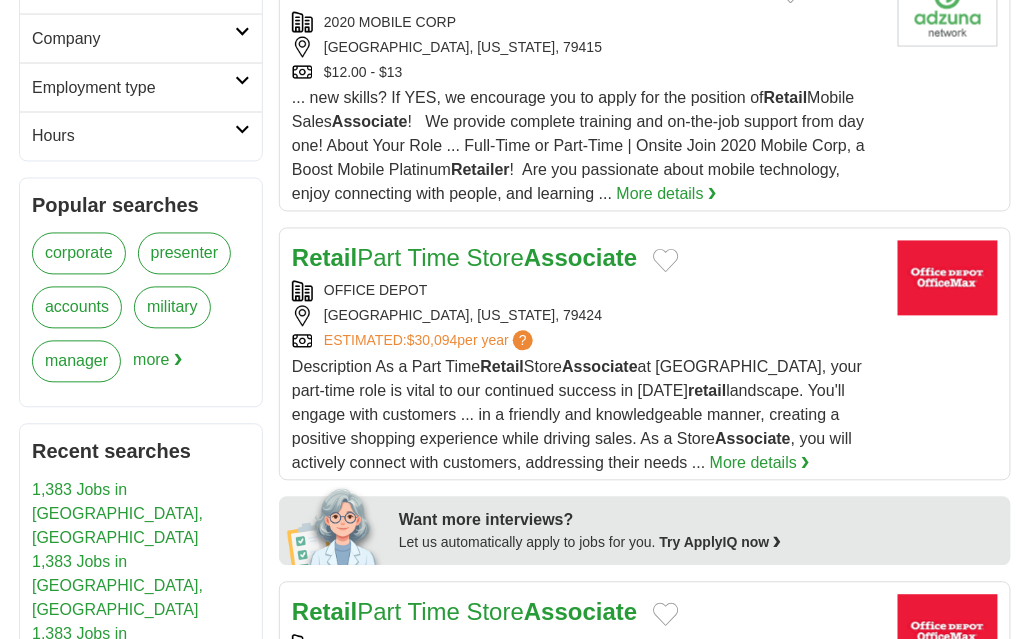 scroll, scrollTop: 799, scrollLeft: 0, axis: vertical 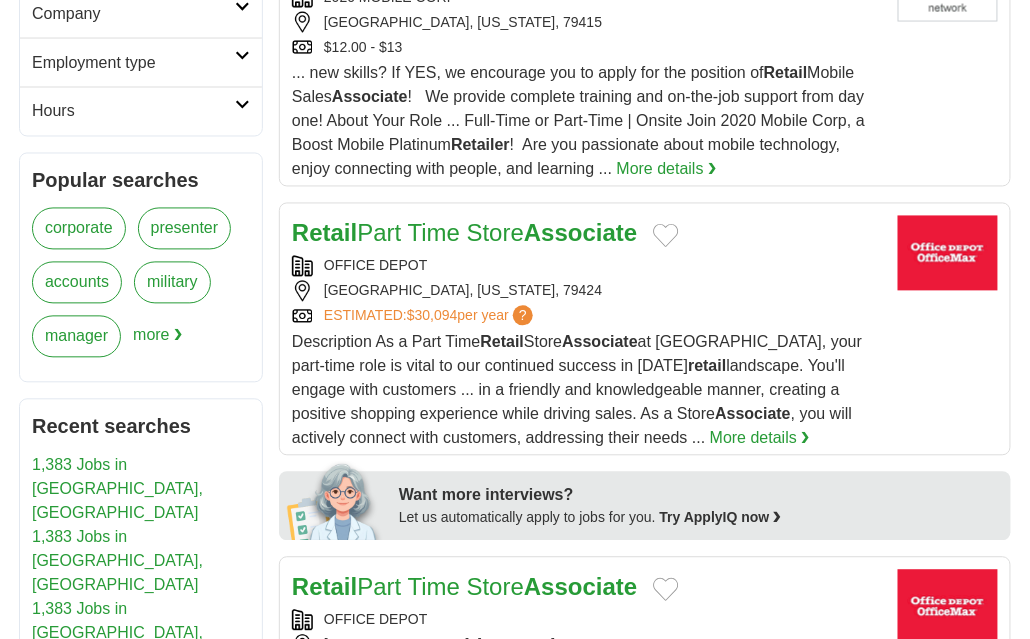 click on "More details ❯" at bounding box center (760, 439) 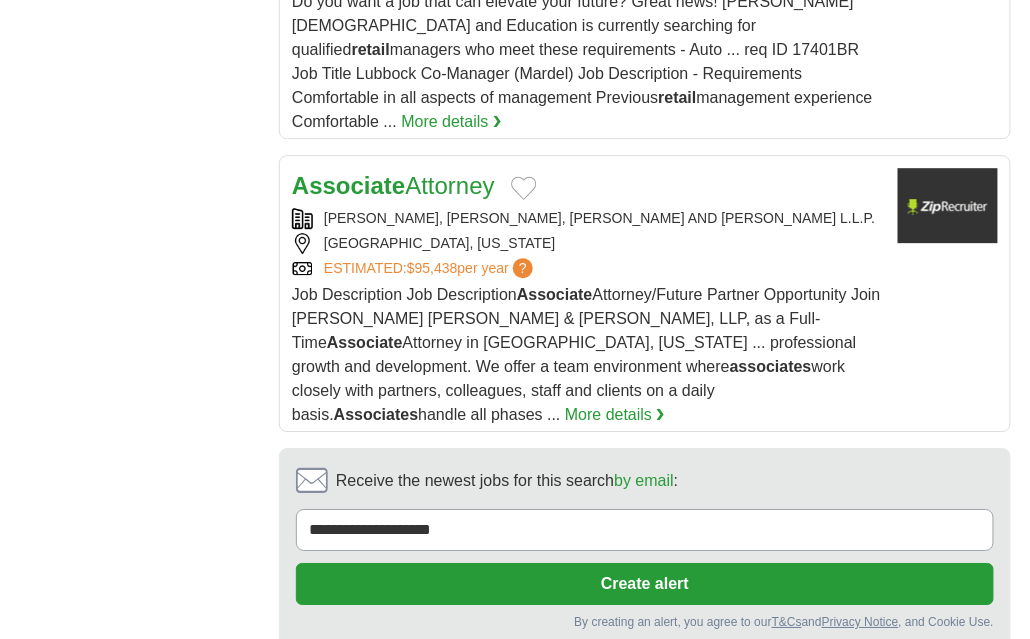 scroll, scrollTop: 3099, scrollLeft: 0, axis: vertical 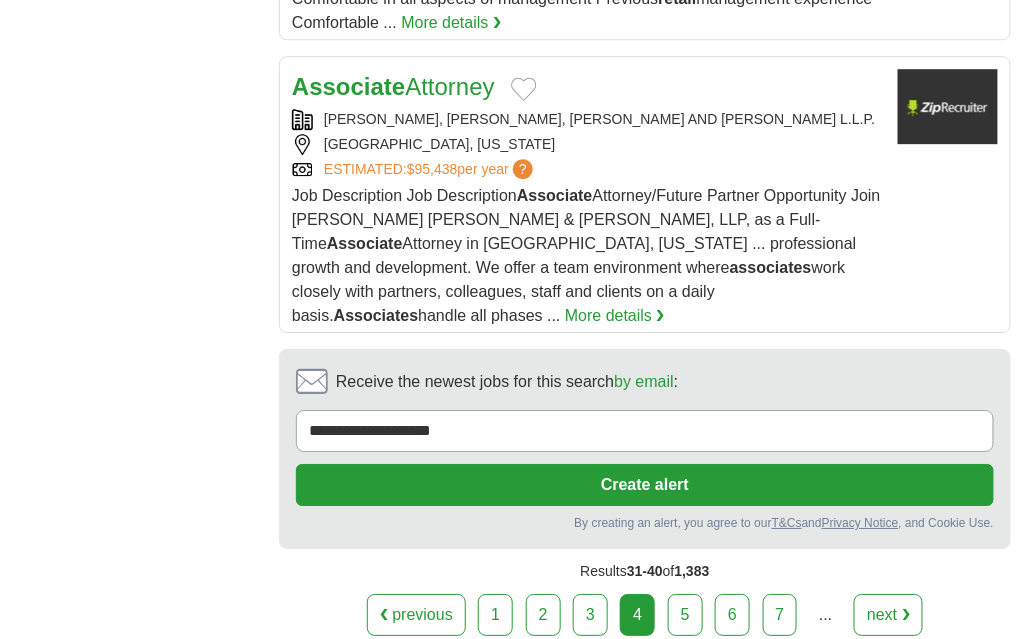 click on "5" at bounding box center [685, 615] 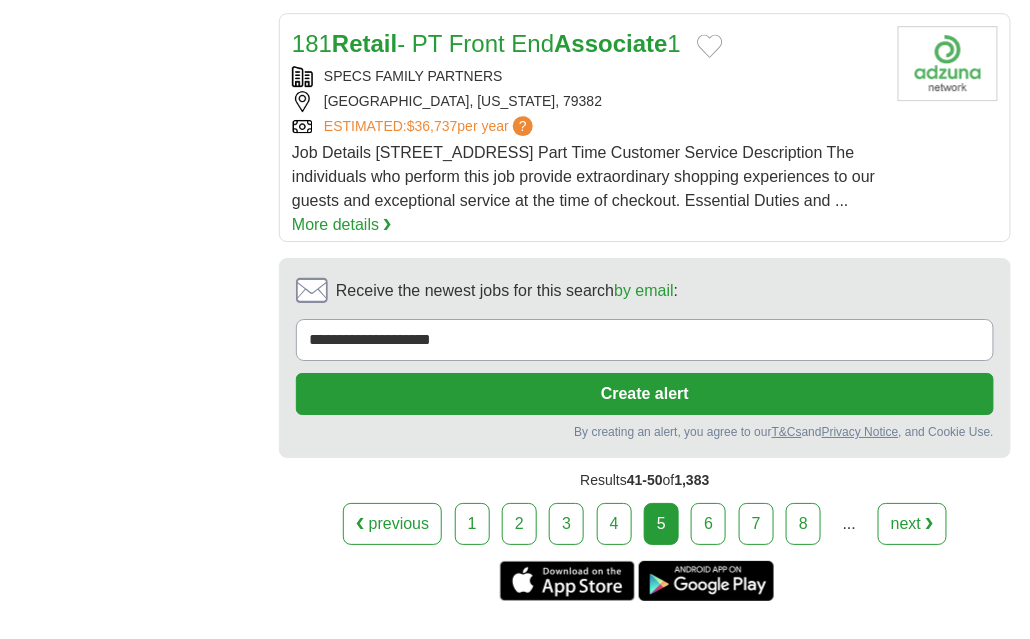 scroll, scrollTop: 3199, scrollLeft: 0, axis: vertical 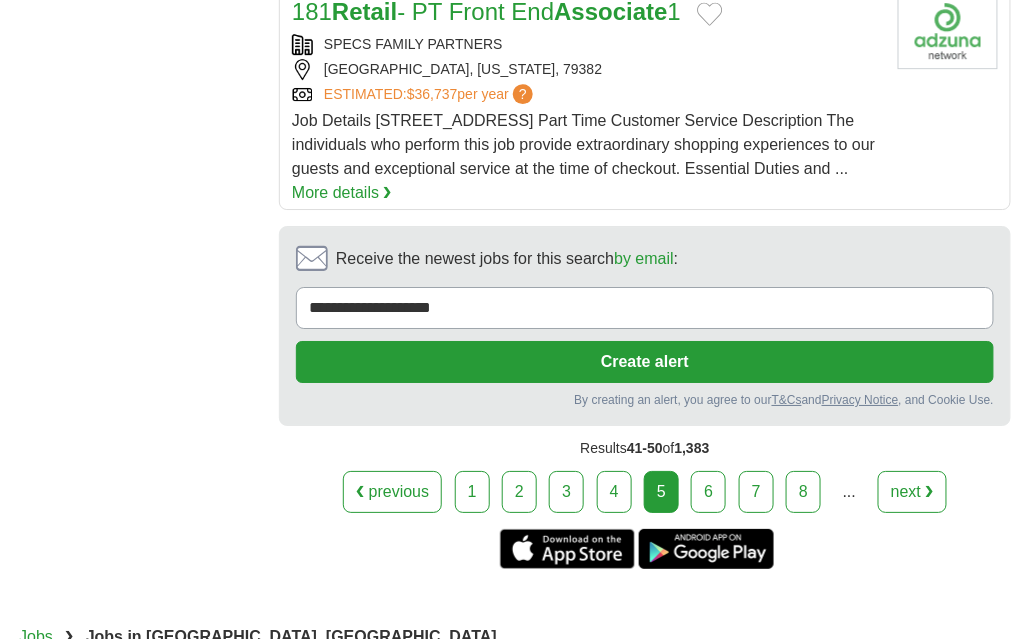 click on "6" at bounding box center (708, 492) 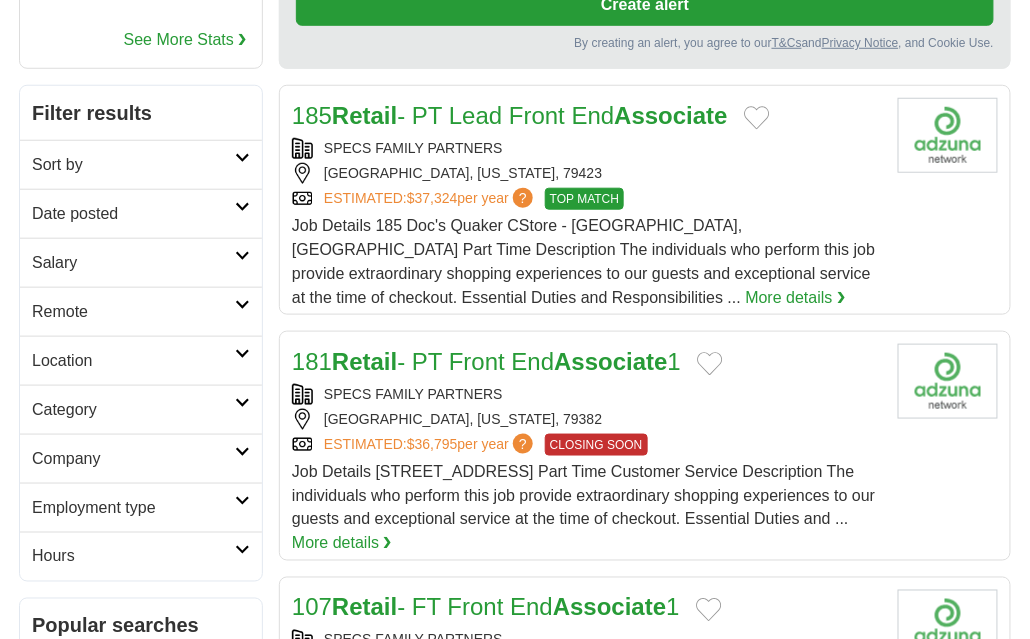 scroll, scrollTop: 399, scrollLeft: 0, axis: vertical 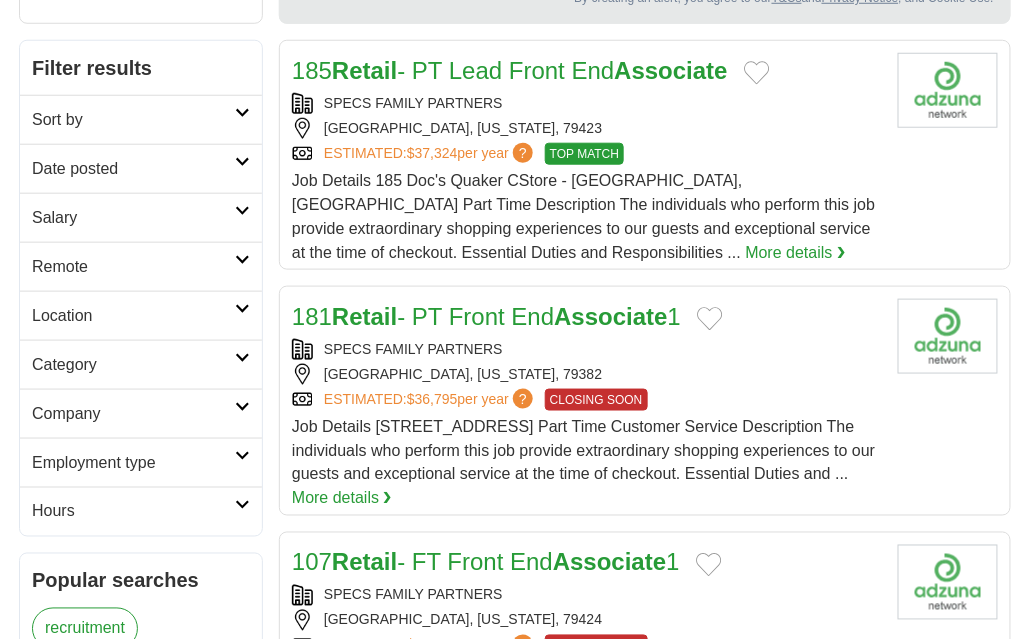 click on "More details ❯" at bounding box center [342, 499] 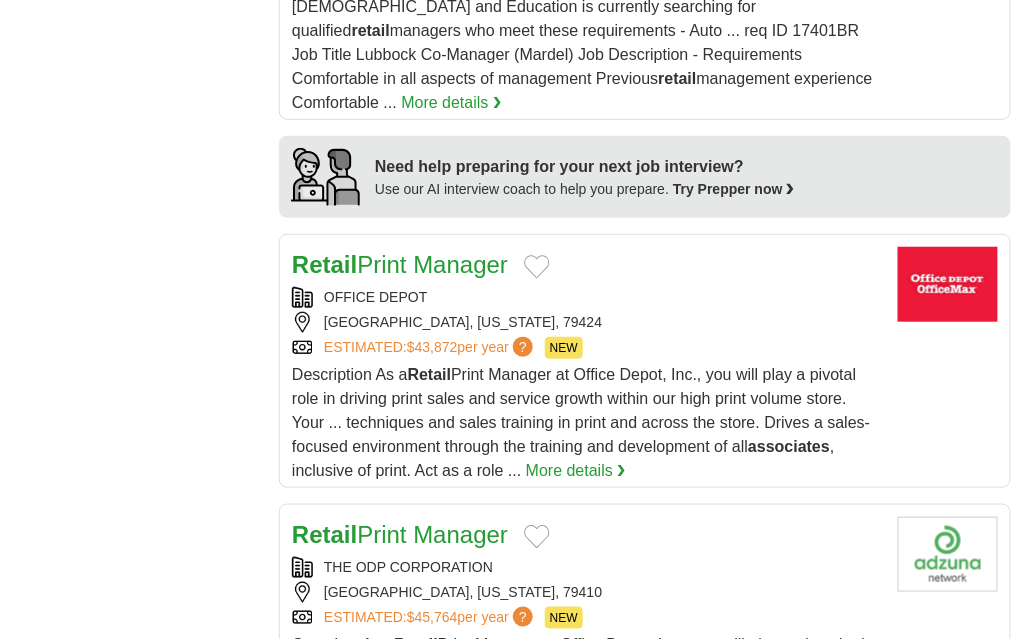 scroll, scrollTop: 1999, scrollLeft: 0, axis: vertical 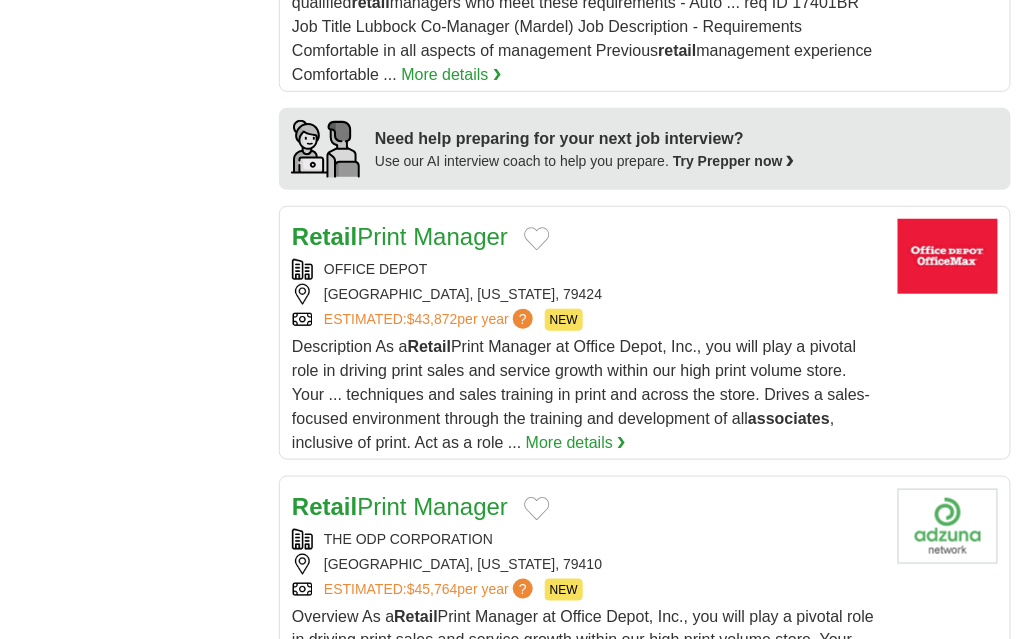 click on "More details ❯" at bounding box center [576, 443] 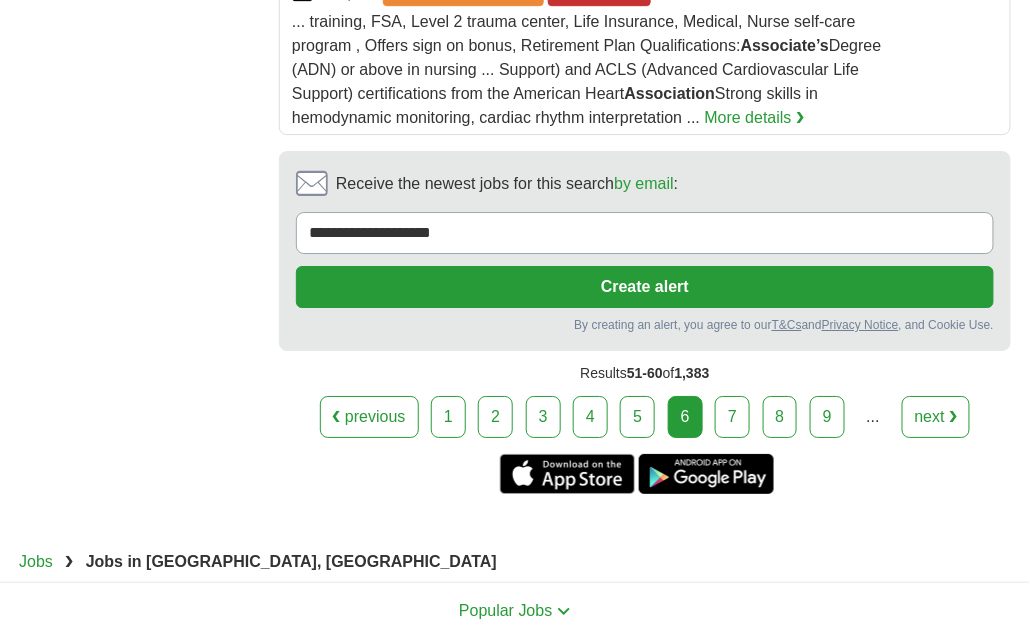 scroll, scrollTop: 3199, scrollLeft: 0, axis: vertical 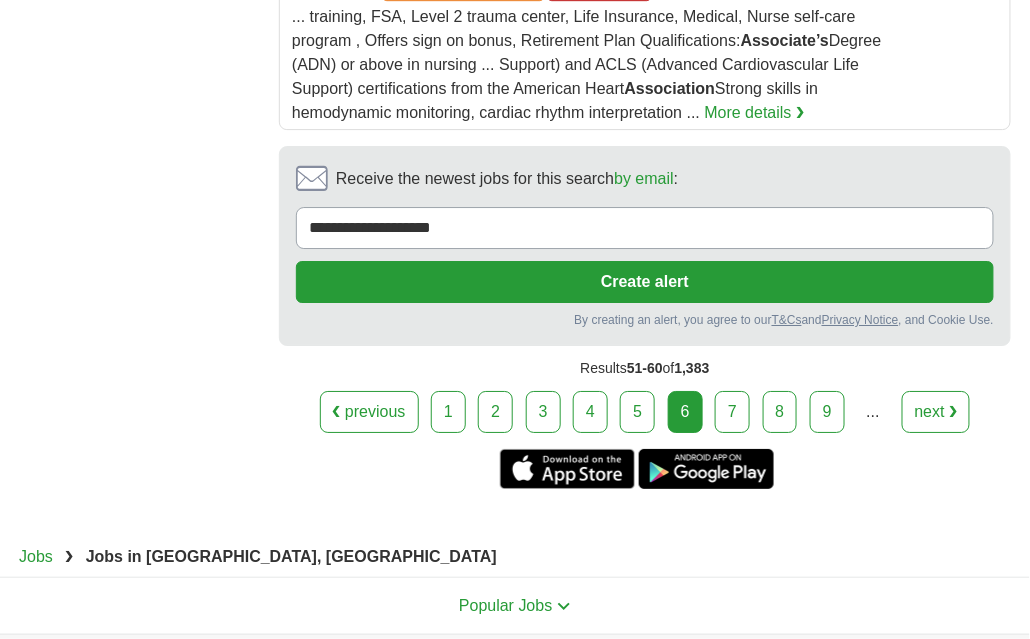 click on "7" at bounding box center [732, 412] 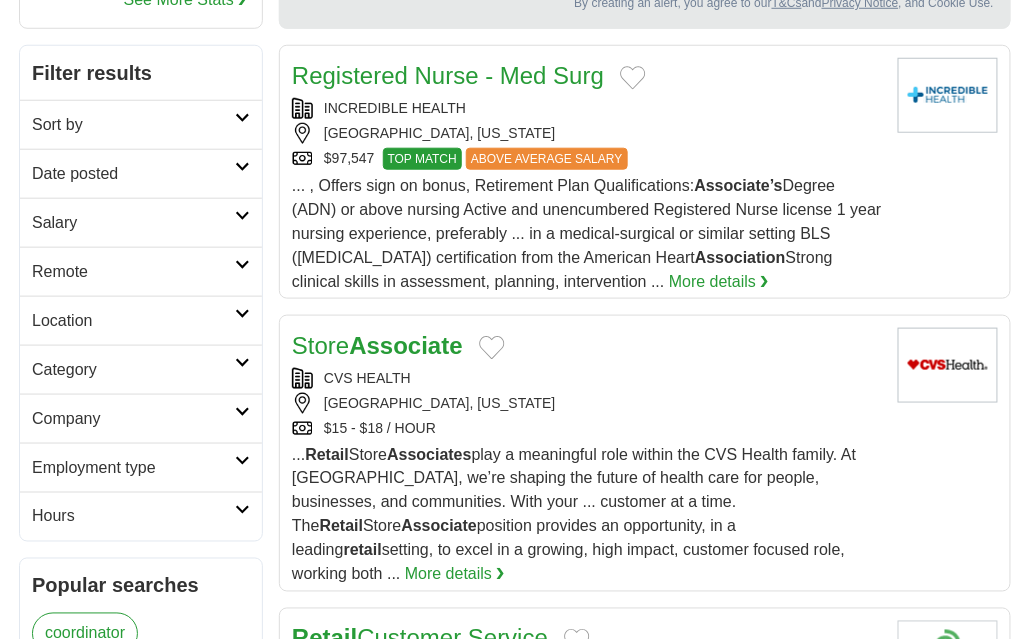 scroll, scrollTop: 399, scrollLeft: 0, axis: vertical 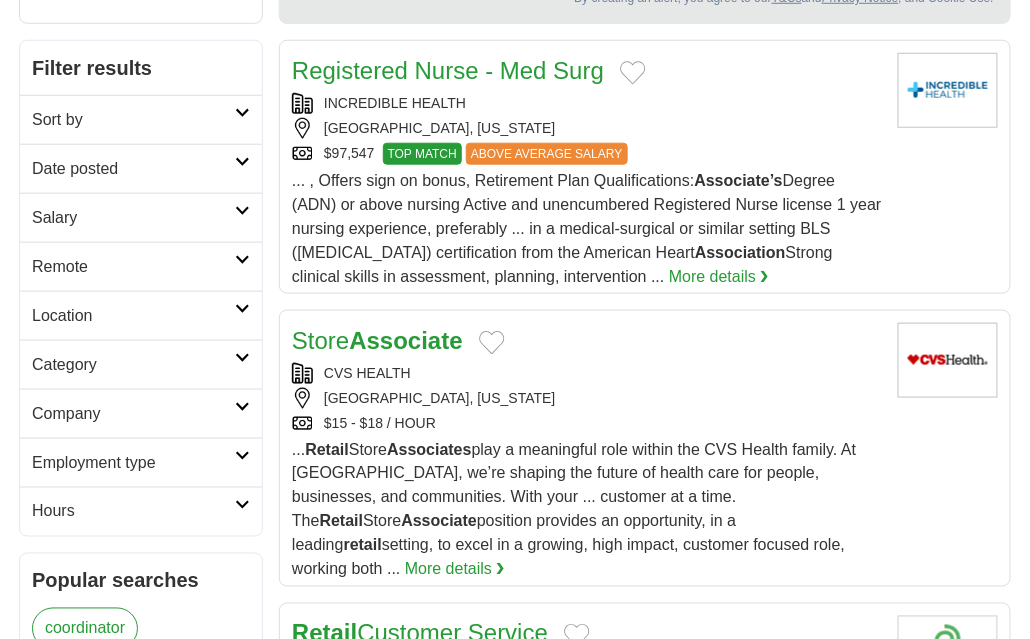 click on "More details ❯" at bounding box center [455, 570] 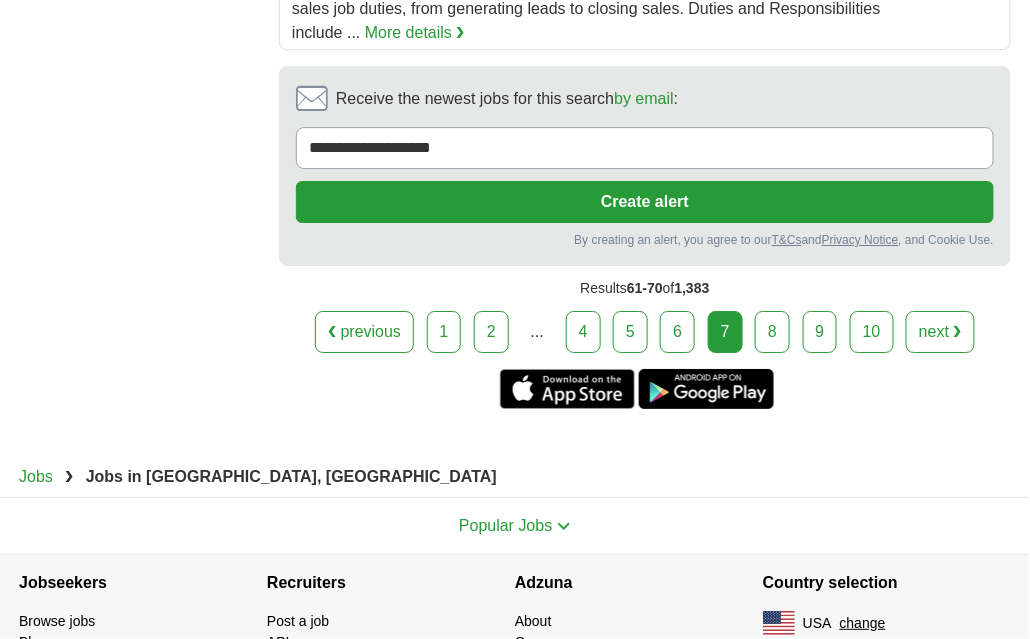 scroll, scrollTop: 3302, scrollLeft: 0, axis: vertical 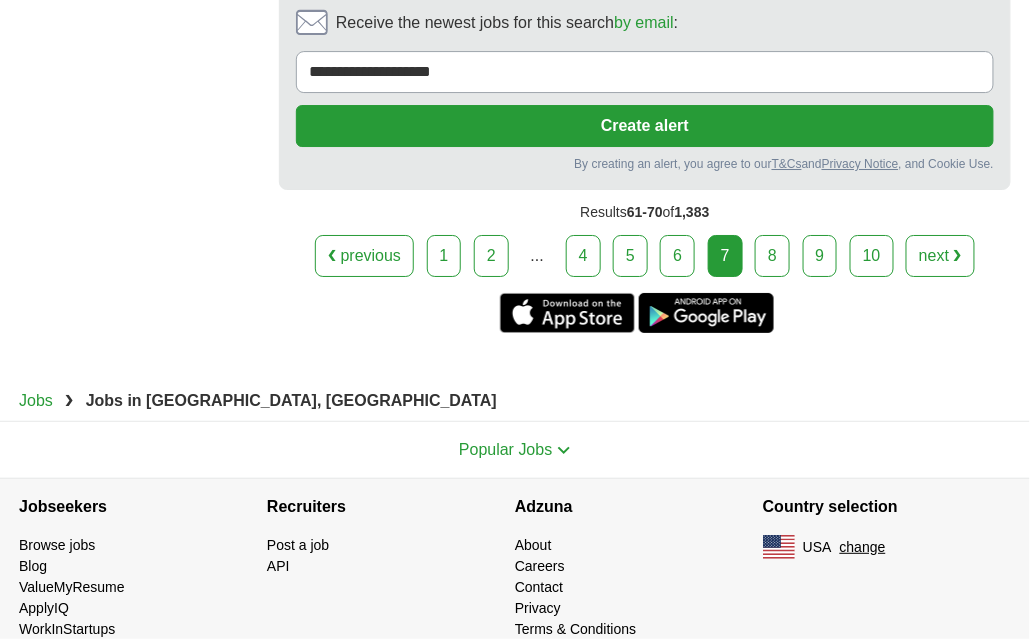 click on "8" at bounding box center [772, 256] 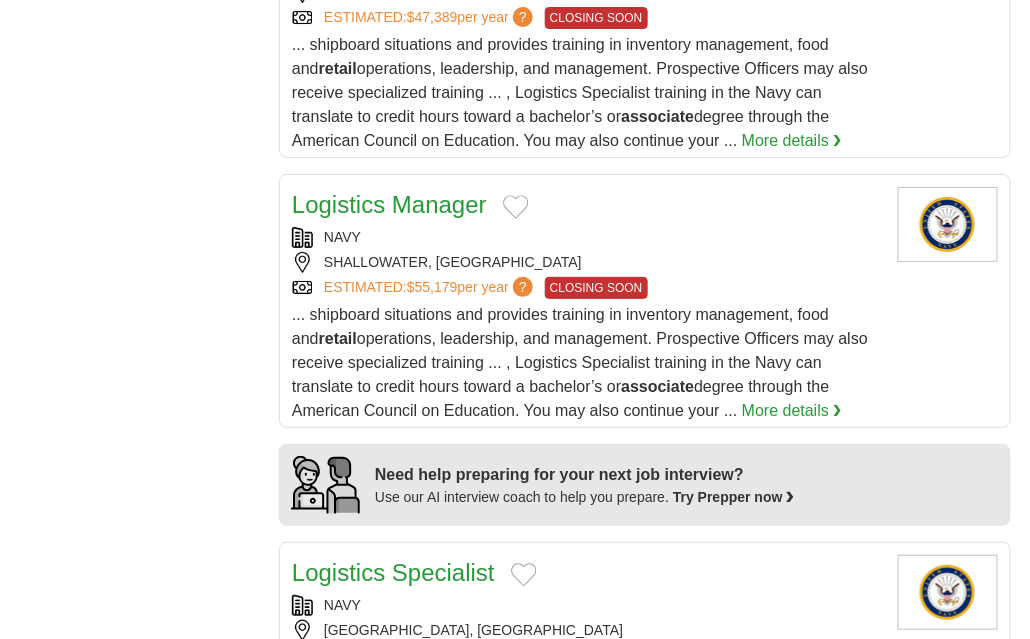 scroll, scrollTop: 1800, scrollLeft: 0, axis: vertical 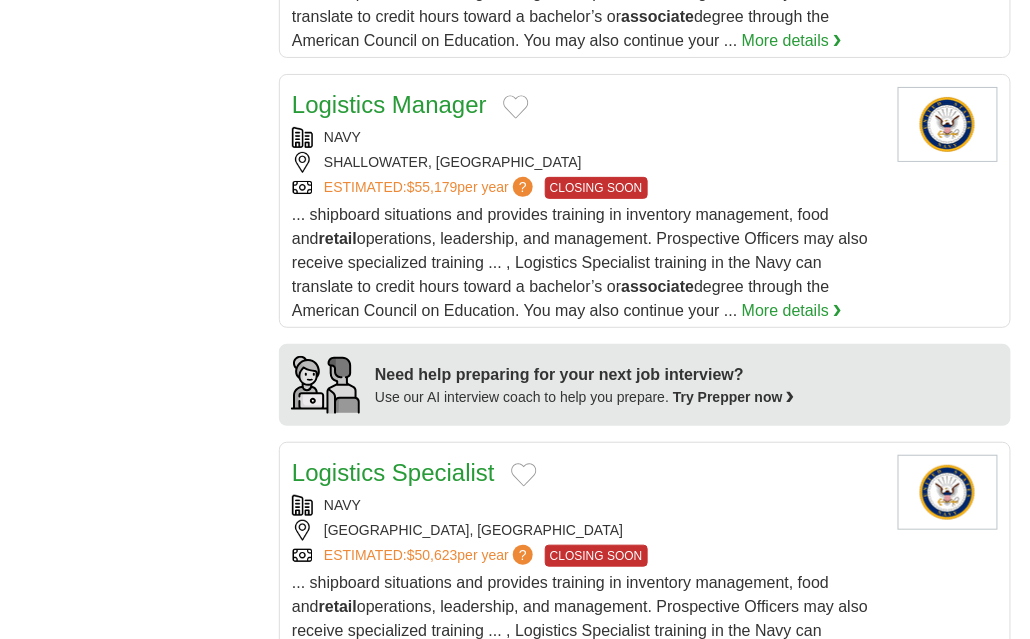 click on "...  shipboard situations and provides training in inventory management, food and  retail  operations, leadership, and management. Prospective Officers may also receive specialized training ... , Logistics Specialist training in the Navy can translate to credit hours toward a bachelor’s or  associate  degree through the American Council on Education. You may also continue your ..." at bounding box center [580, 262] 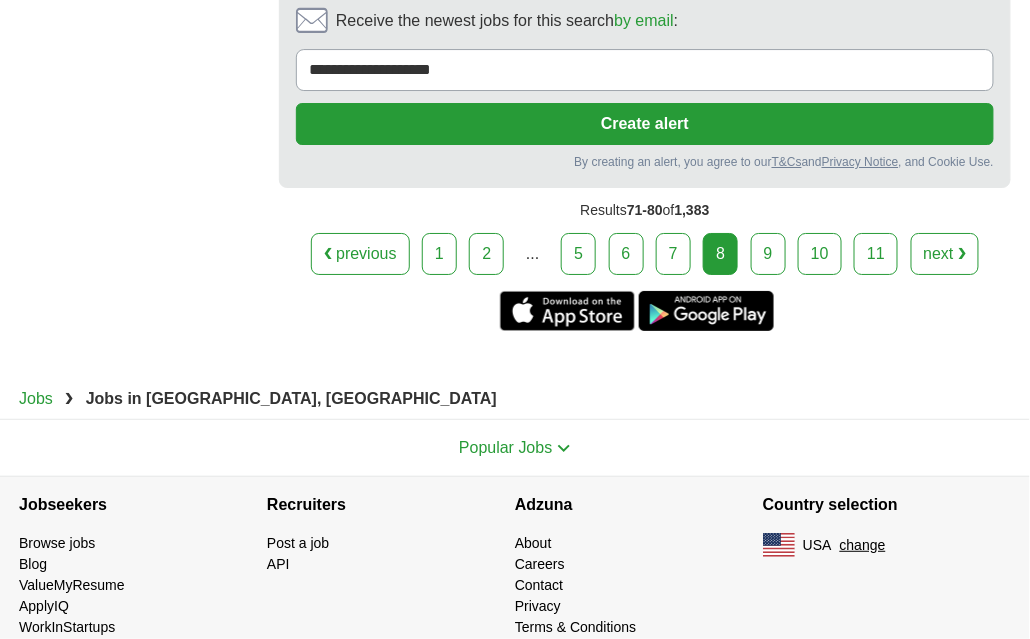 scroll, scrollTop: 3351, scrollLeft: 0, axis: vertical 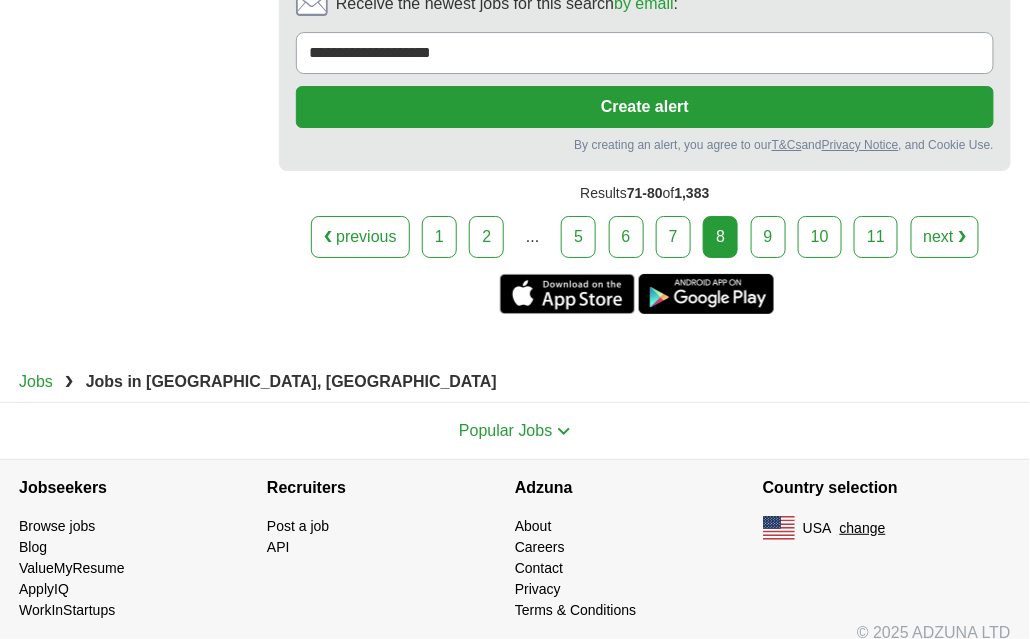 click on "9" at bounding box center [768, 237] 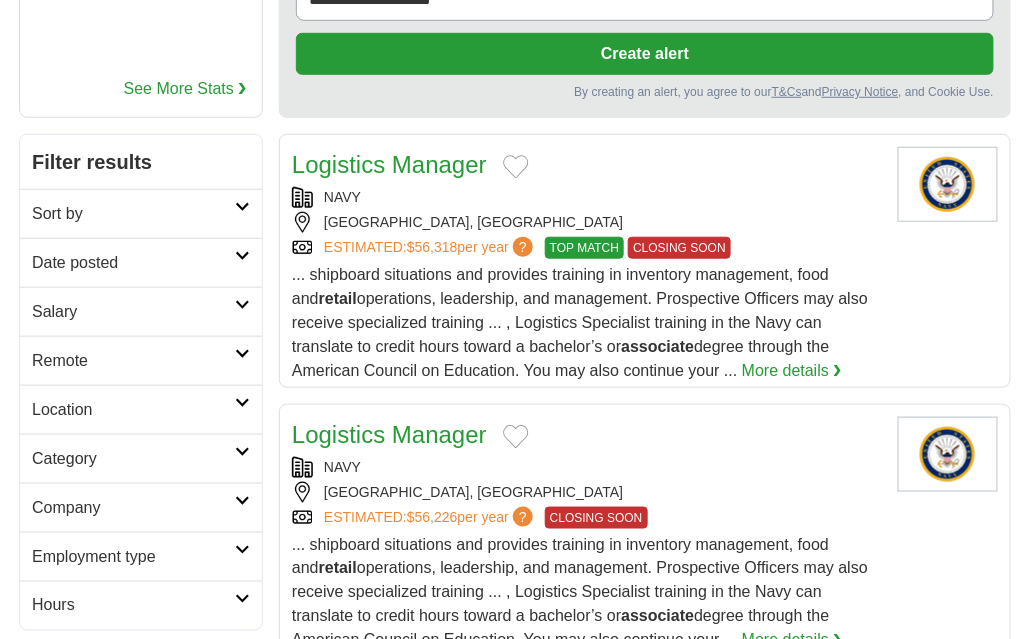 scroll, scrollTop: 299, scrollLeft: 0, axis: vertical 